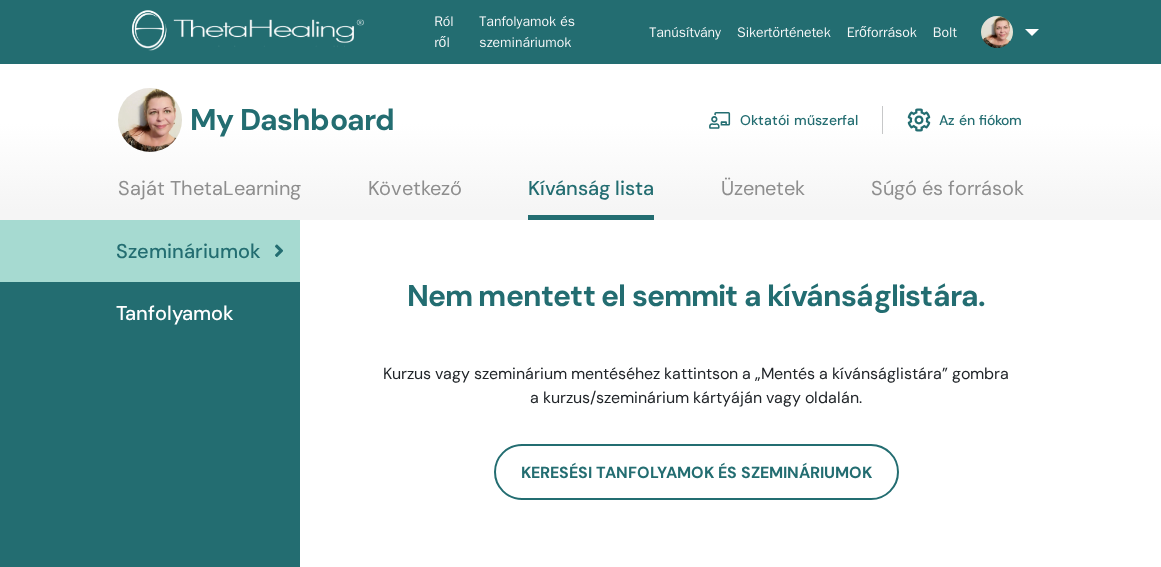 scroll, scrollTop: 0, scrollLeft: 0, axis: both 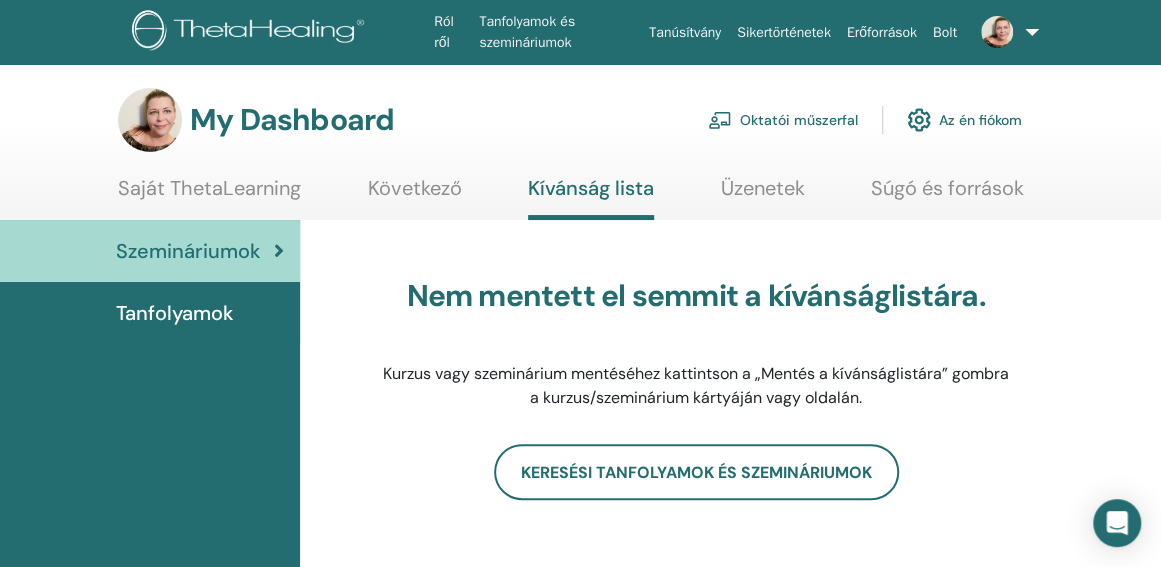 click on "Tanfolyamok" at bounding box center (175, 313) 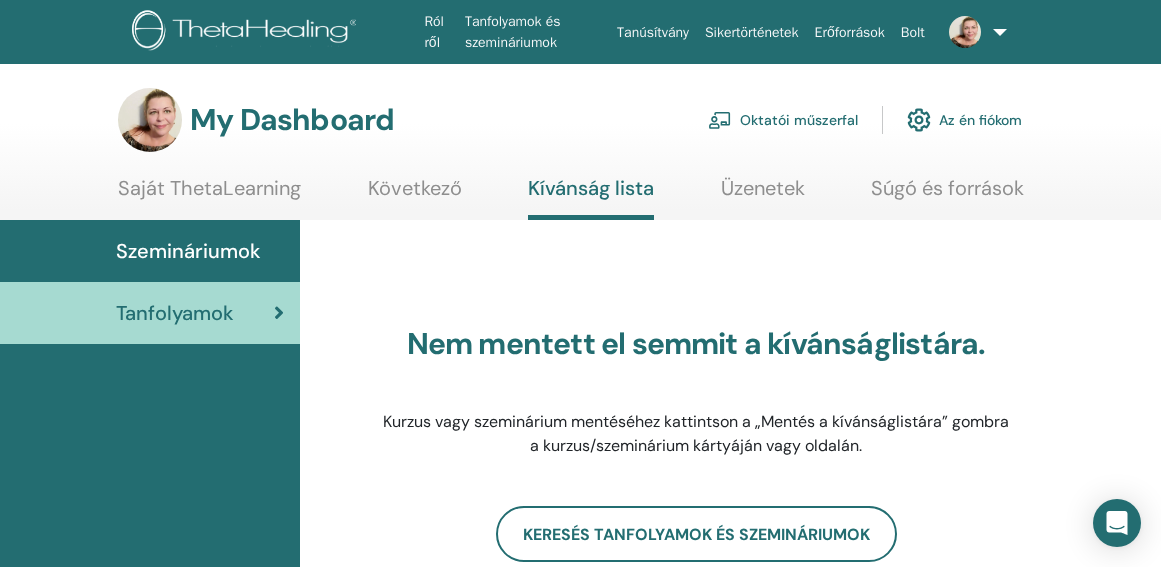 scroll, scrollTop: 0, scrollLeft: 0, axis: both 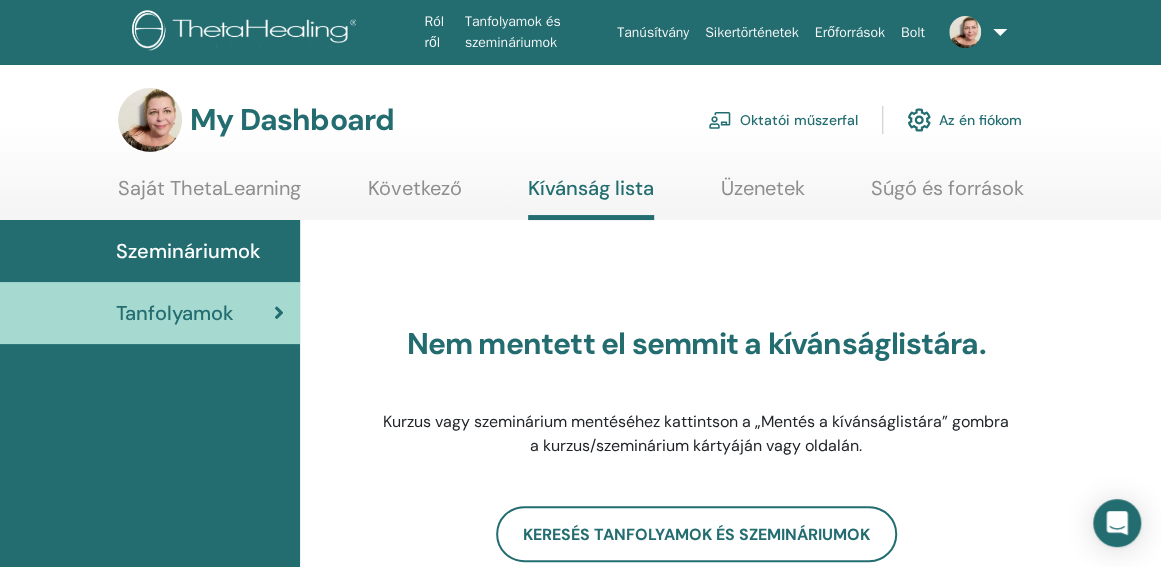 click on "Oktatói műszerfal" at bounding box center [783, 120] 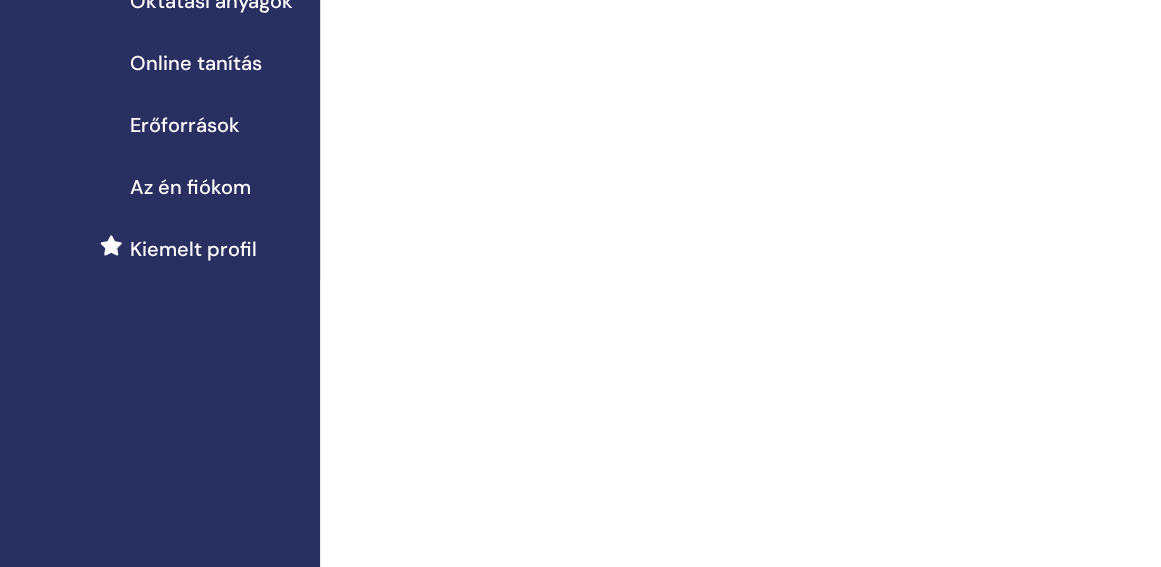 scroll, scrollTop: 0, scrollLeft: 0, axis: both 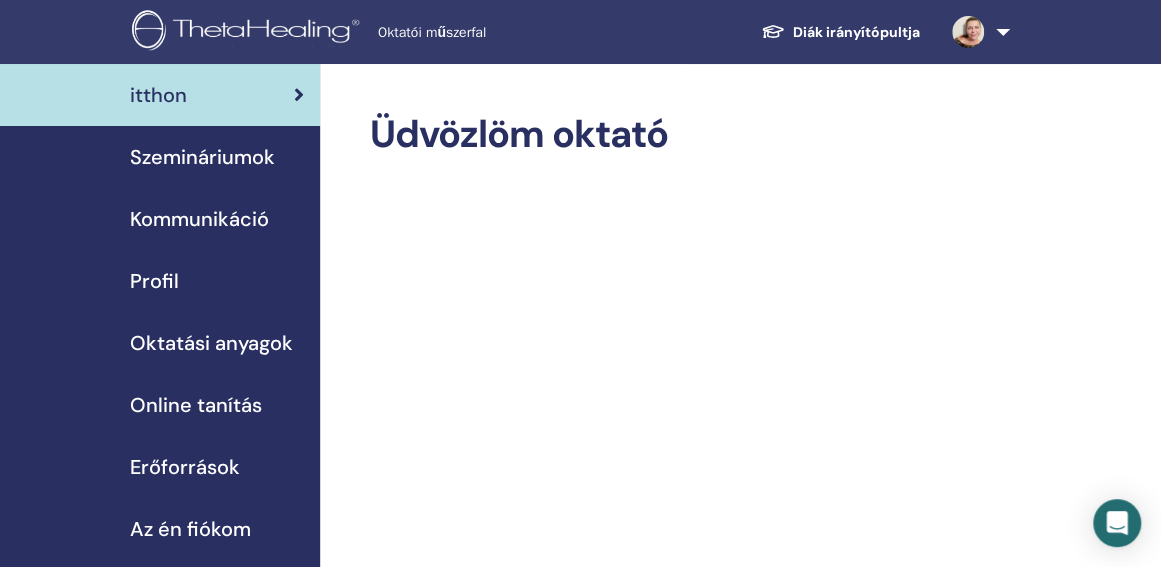 click at bounding box center [977, 32] 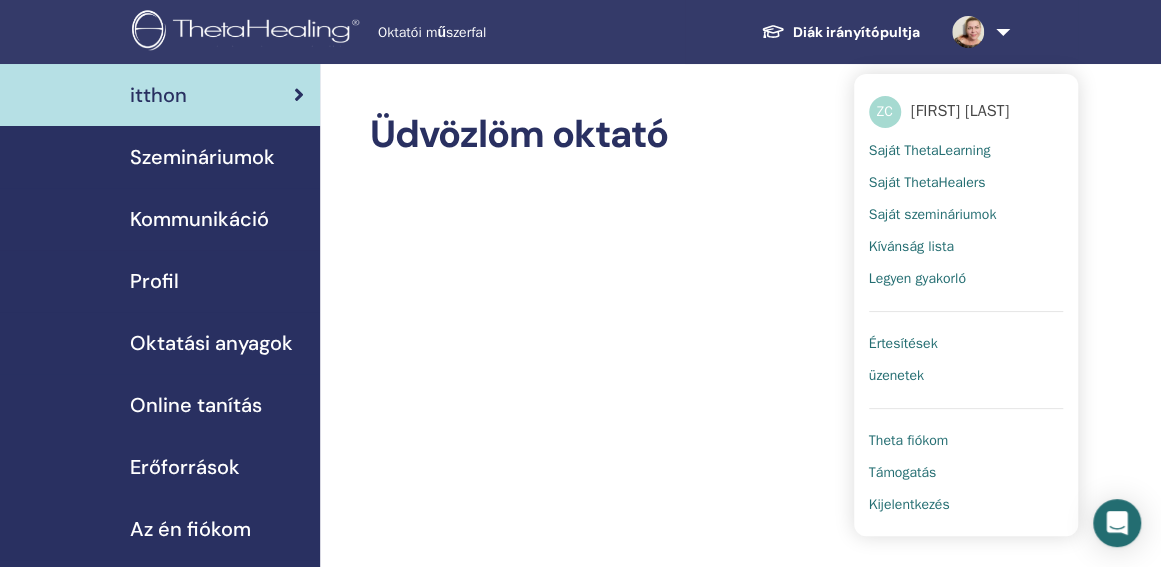 click on "Saját ThetaLearning" at bounding box center [930, 151] 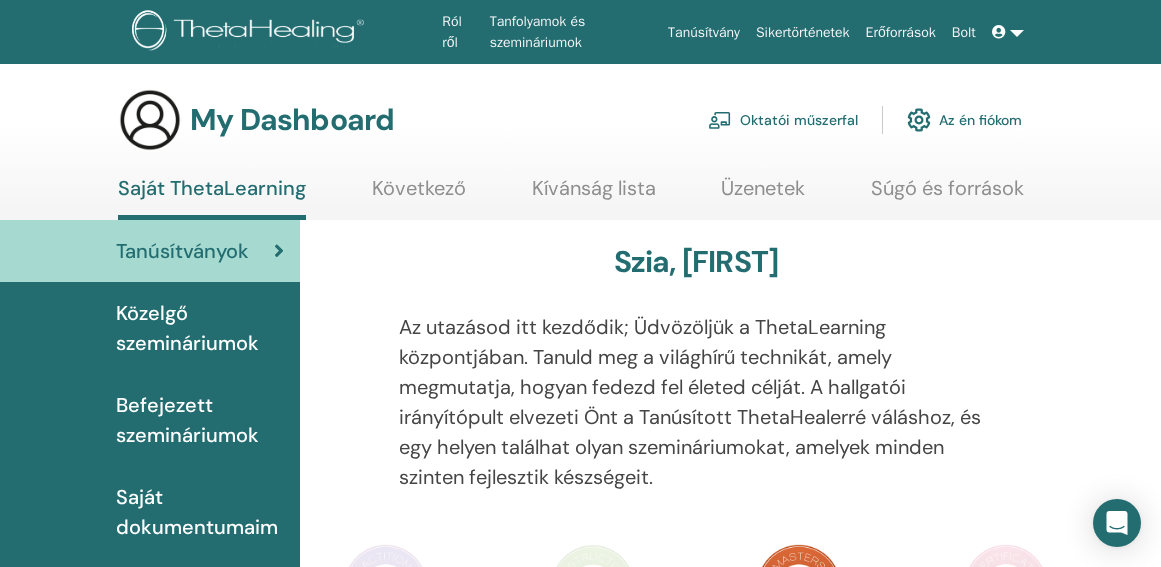 scroll, scrollTop: 0, scrollLeft: 0, axis: both 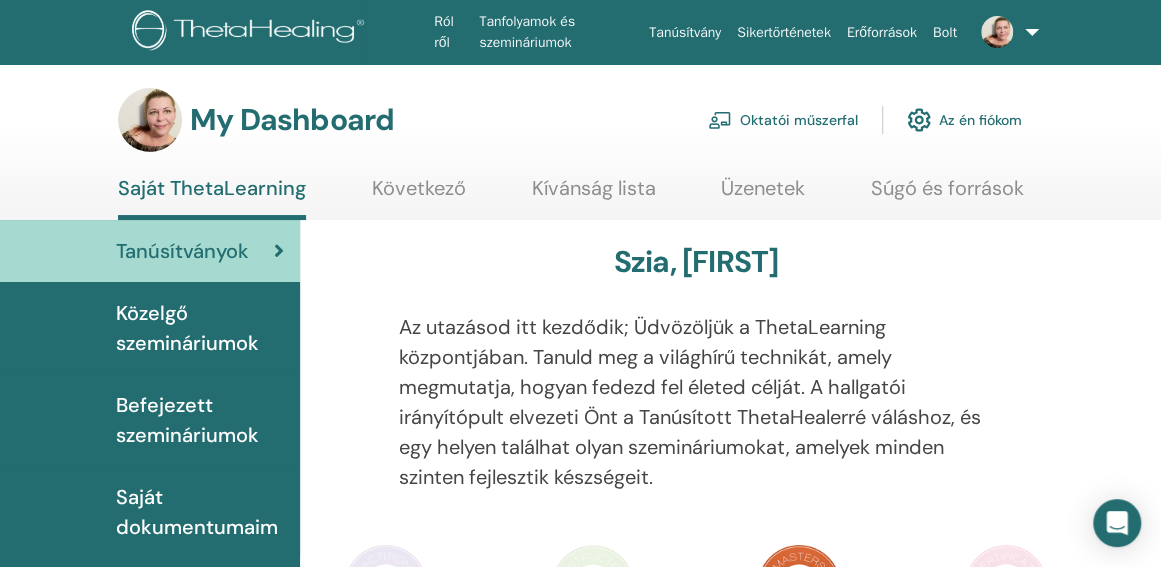 click on "Befejezett szemináriumok" at bounding box center [200, 420] 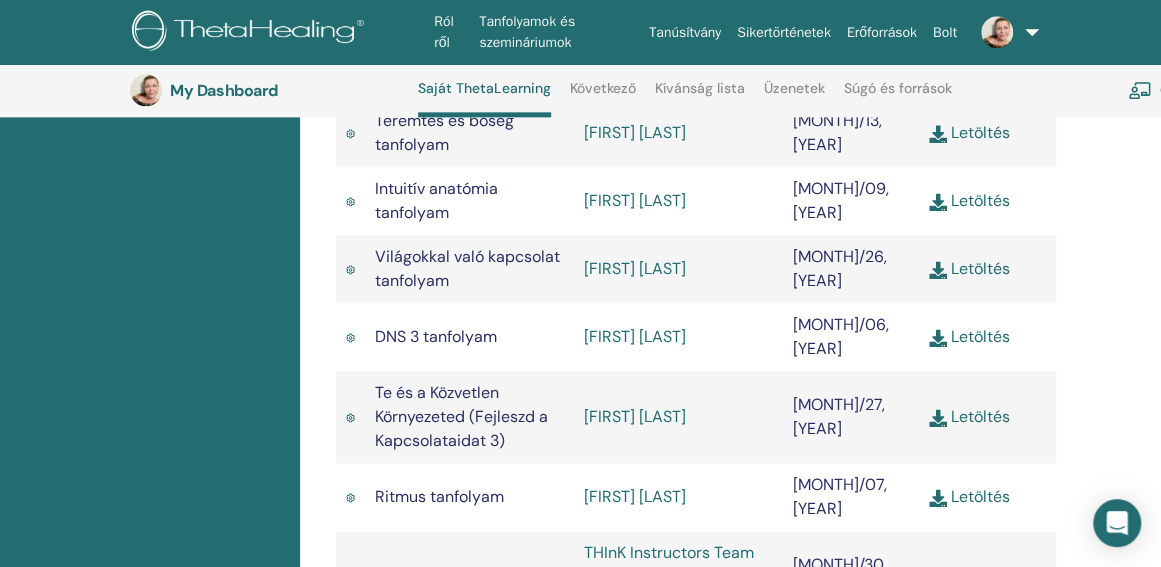 scroll, scrollTop: 1519, scrollLeft: 0, axis: vertical 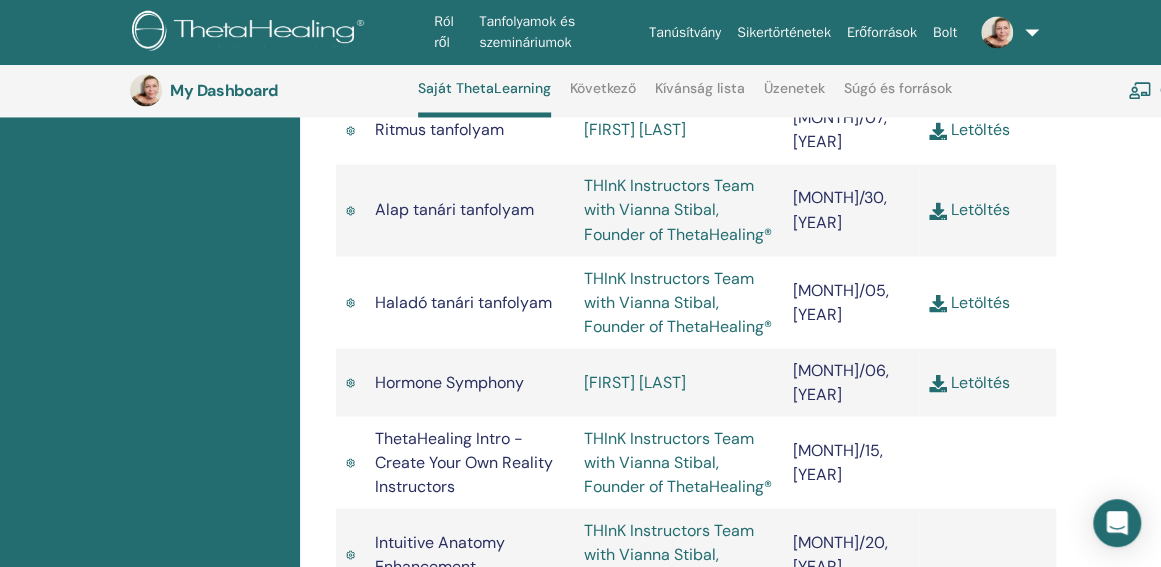 click on "Letöltés" at bounding box center (969, 381) 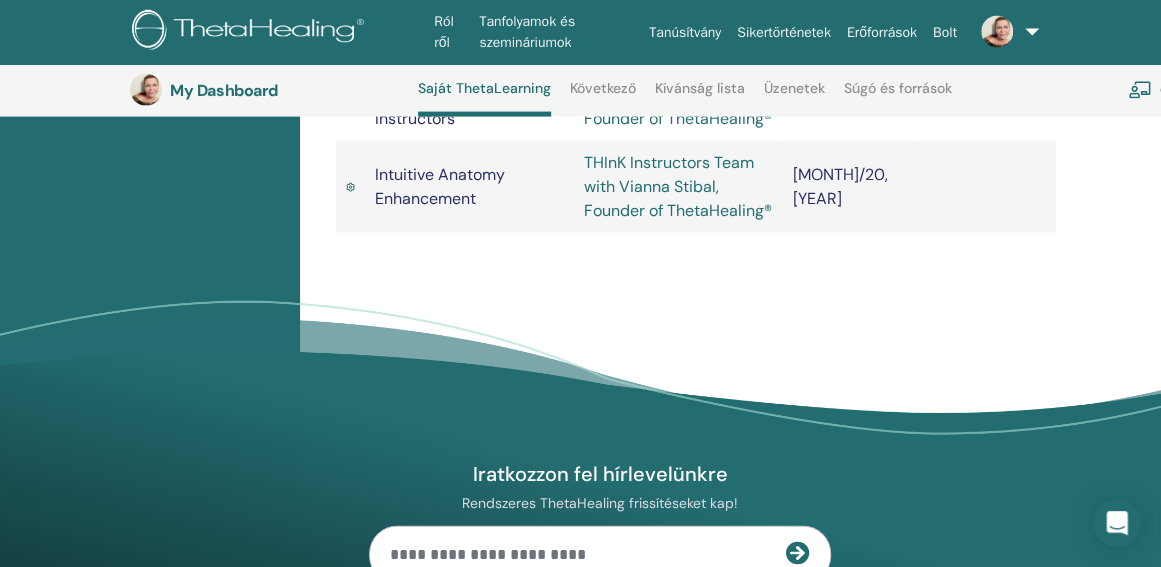 click on "THInK Instructors Team with Vianna Stibal, Founder of ThetaHealing®" at bounding box center (678, 186) 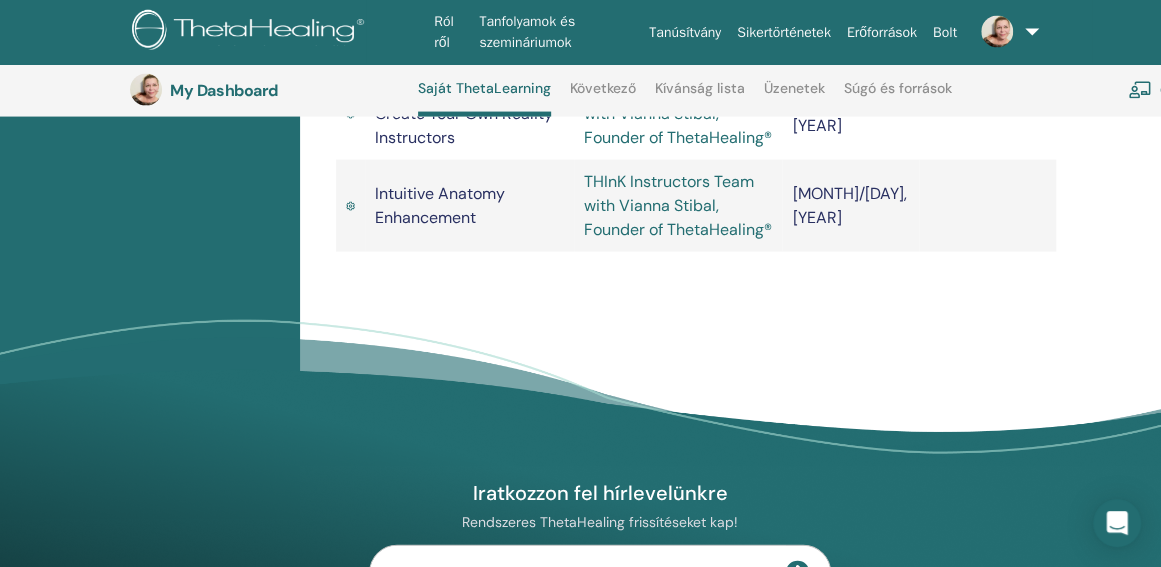 scroll, scrollTop: 1886, scrollLeft: 0, axis: vertical 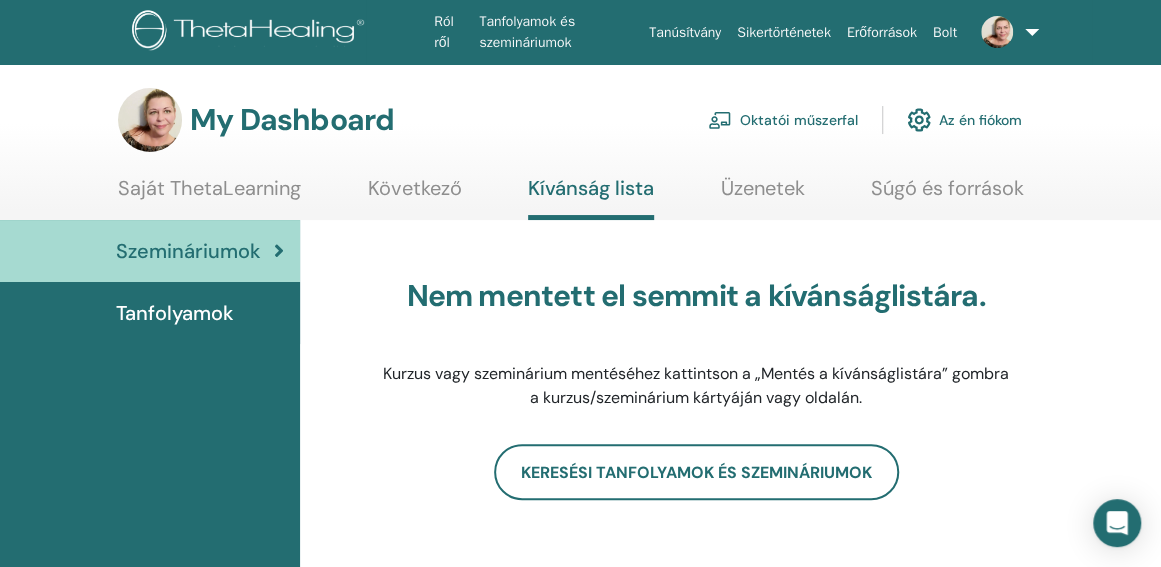 click at bounding box center (998, 32) 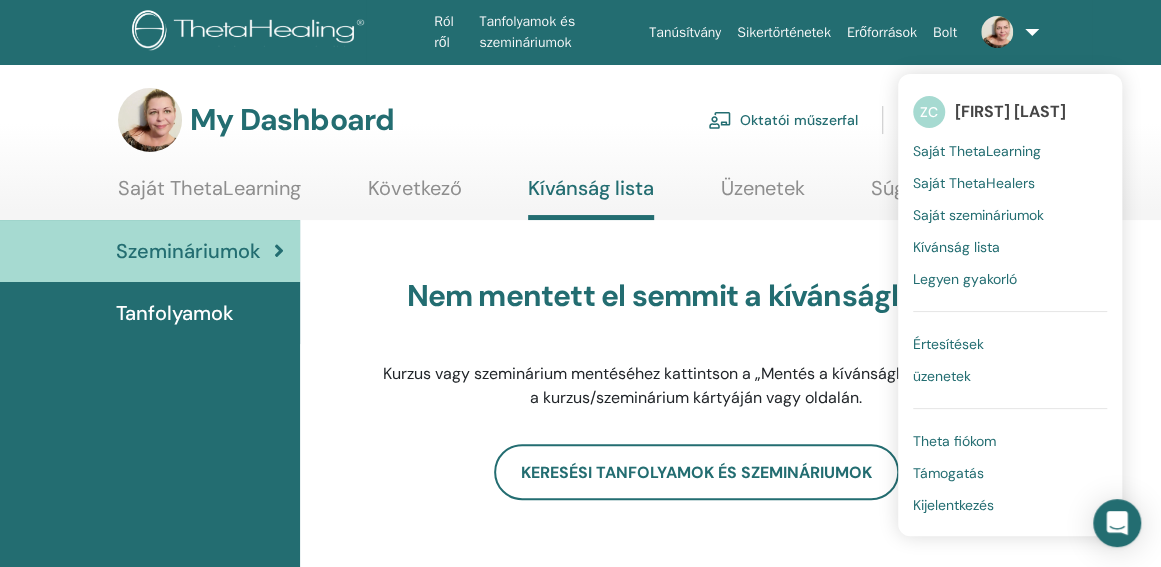 click on "Saját ThetaLearning" at bounding box center [977, 151] 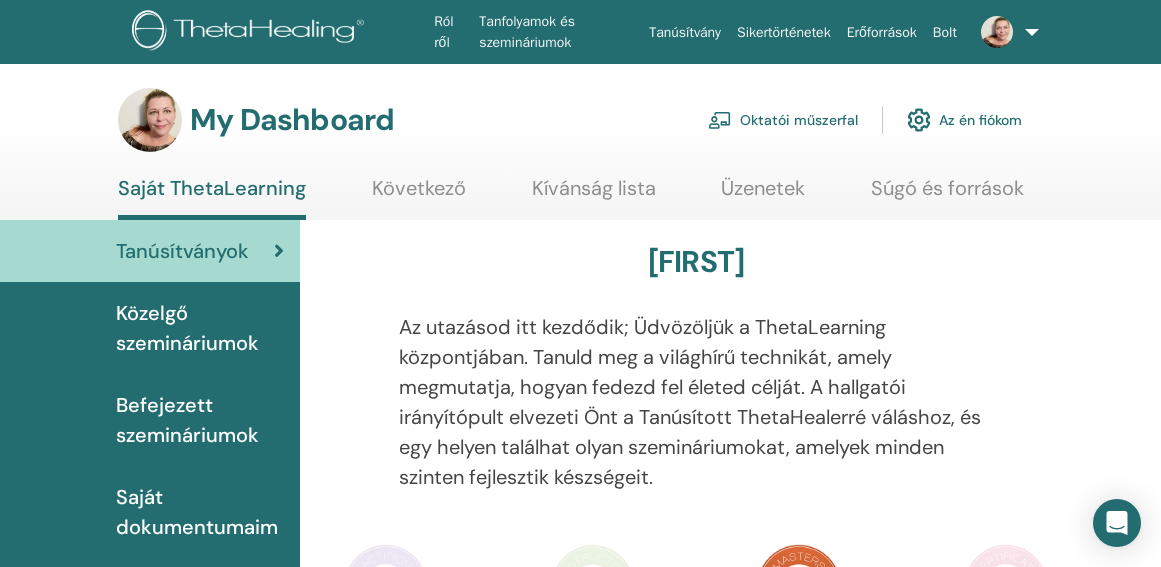 scroll, scrollTop: 0, scrollLeft: 0, axis: both 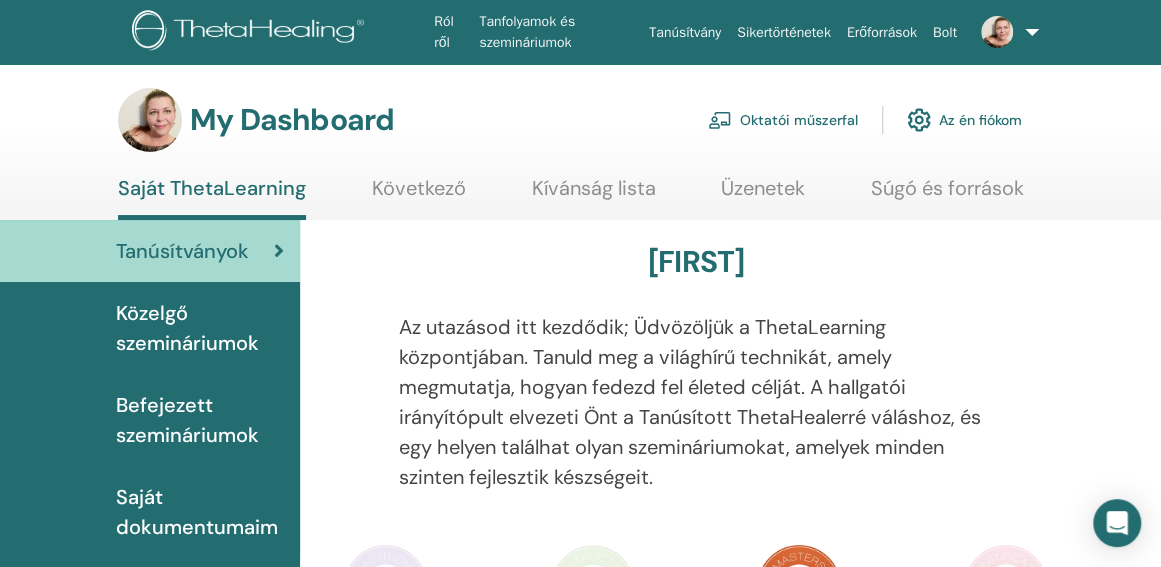 click on "Befejezett szemináriumok" at bounding box center (200, 420) 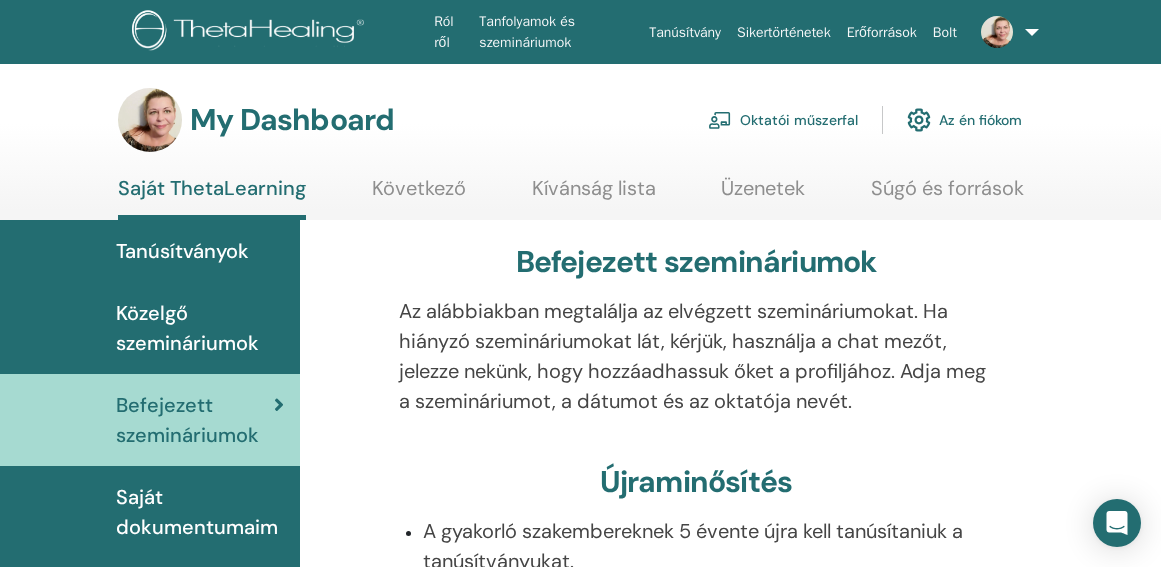 scroll, scrollTop: 0, scrollLeft: 0, axis: both 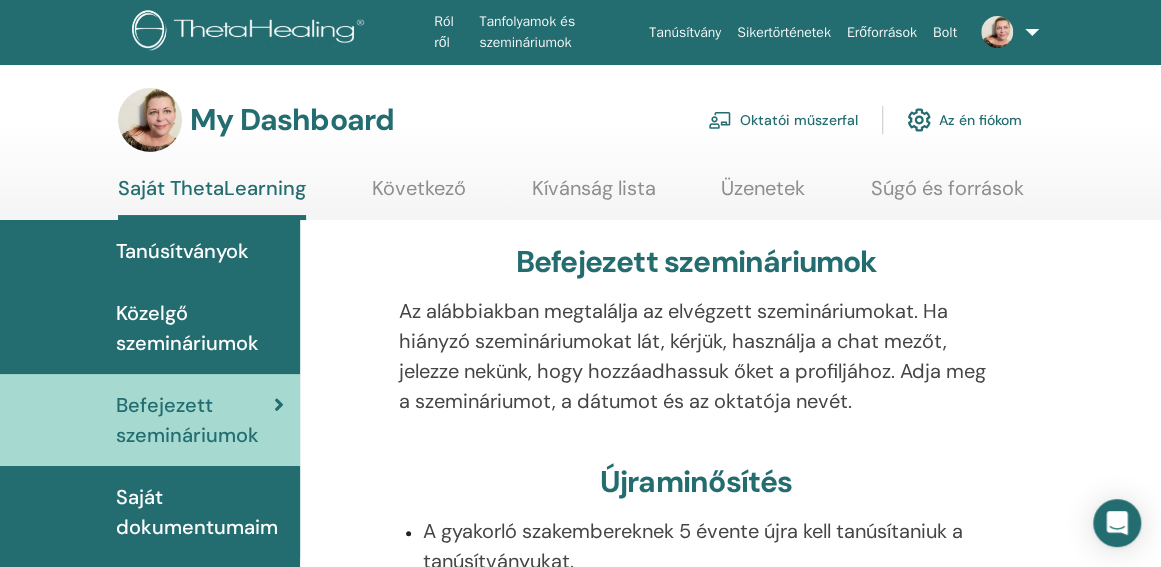 click on "Befejezett szemináriumok" at bounding box center [195, 420] 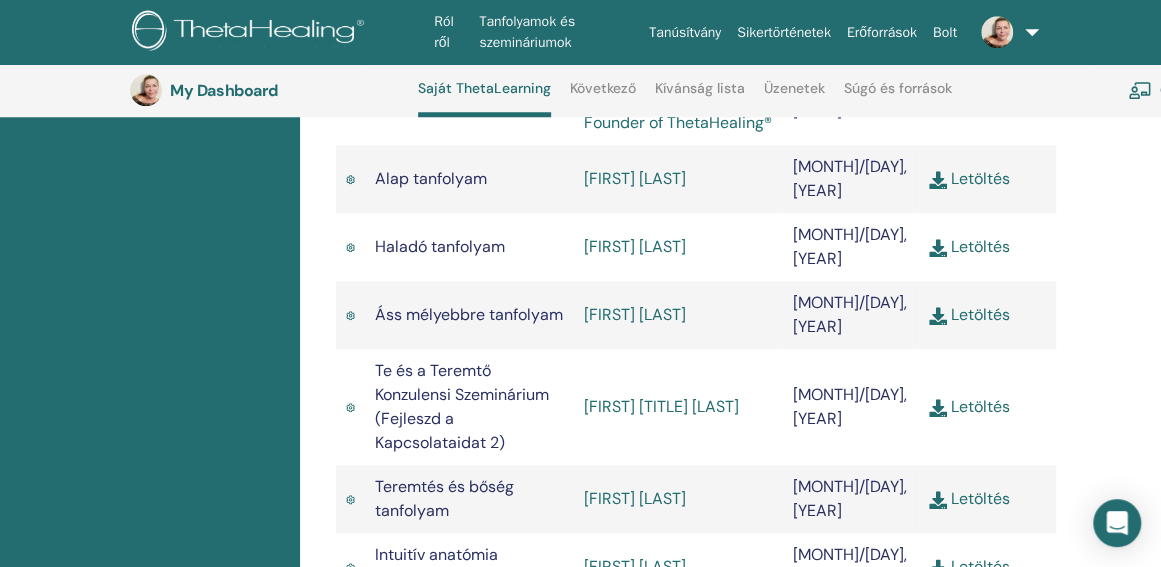 scroll, scrollTop: 419, scrollLeft: 0, axis: vertical 